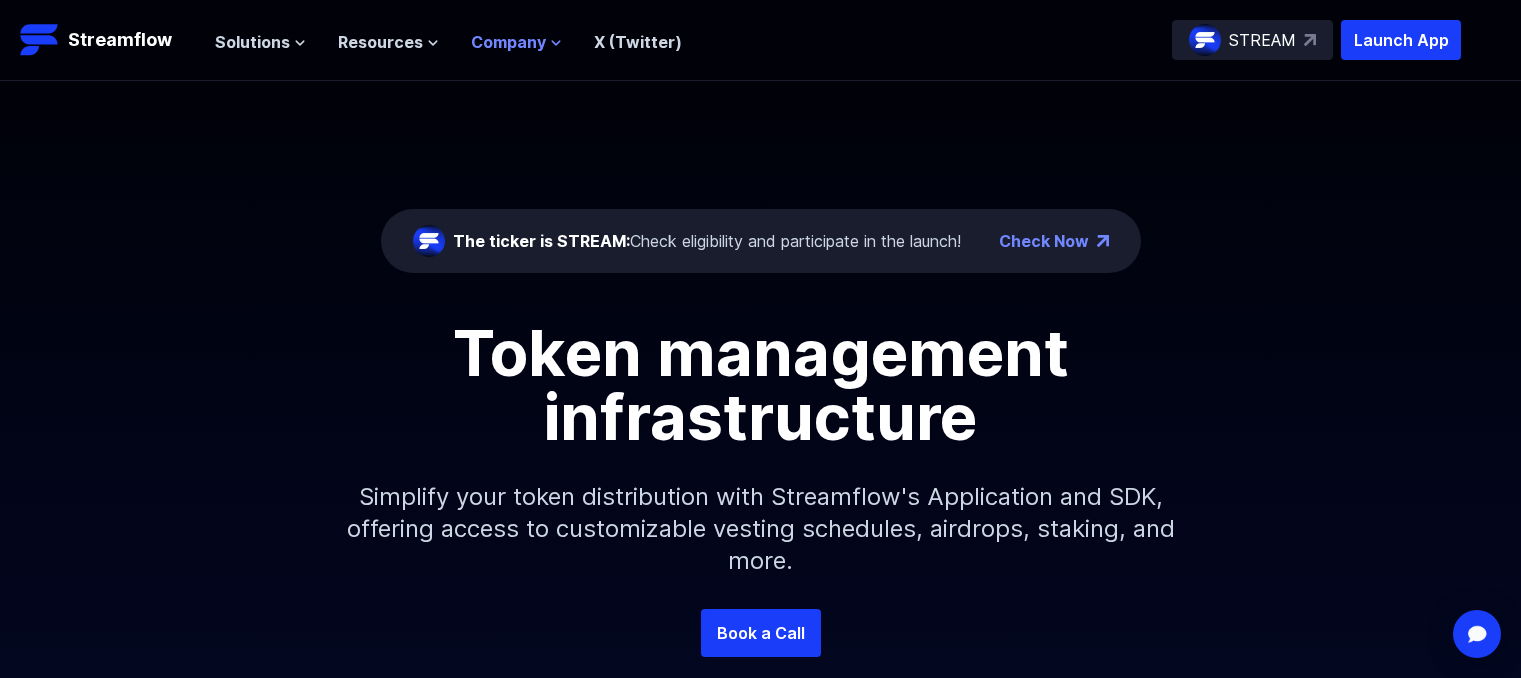 scroll, scrollTop: 0, scrollLeft: 0, axis: both 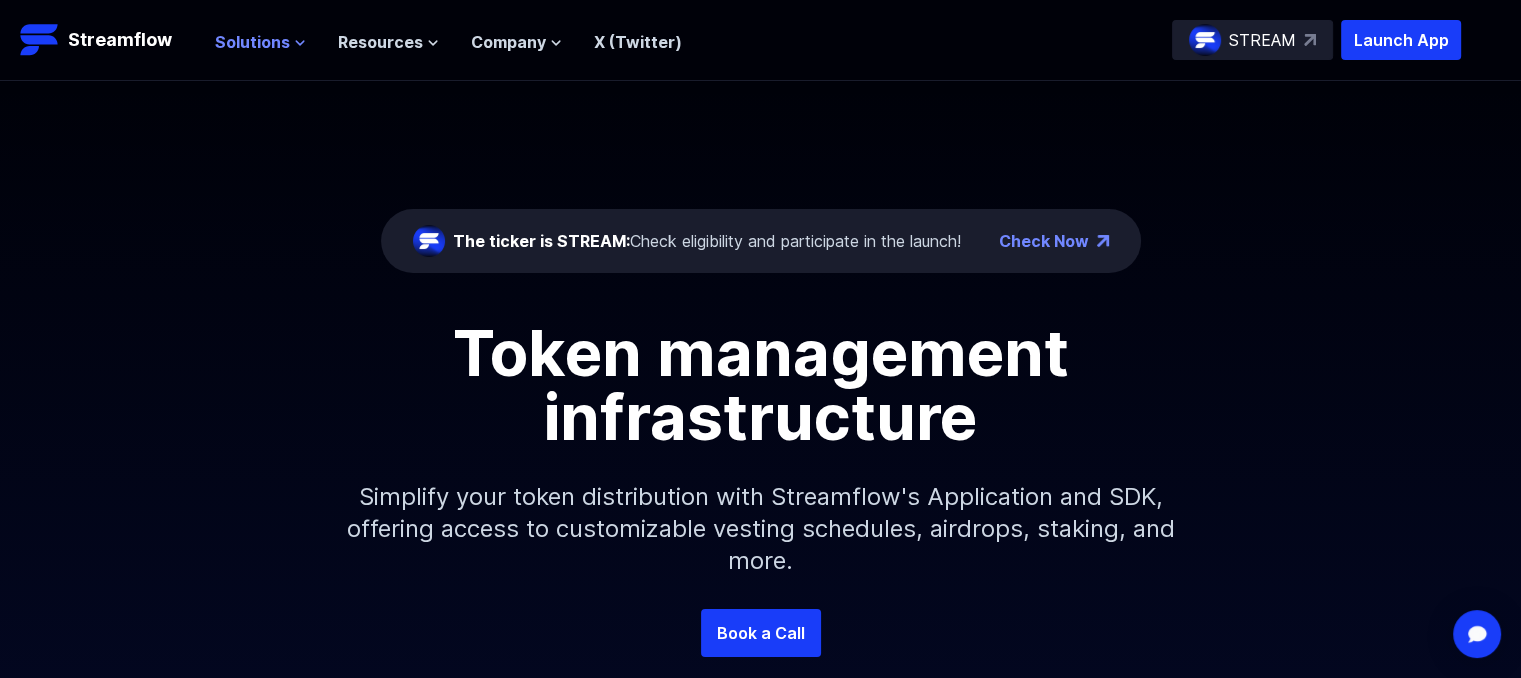 click on "Solutions" at bounding box center (252, 42) 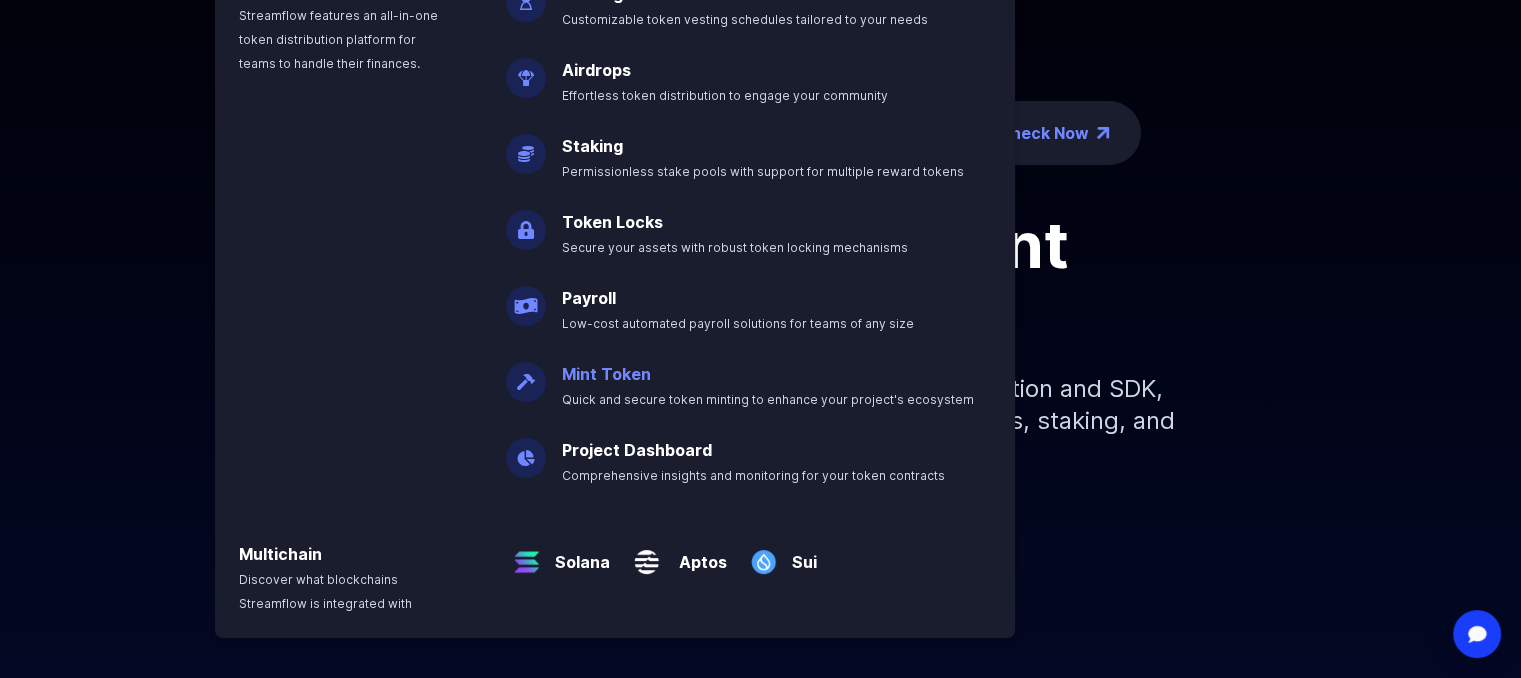 scroll, scrollTop: 0, scrollLeft: 0, axis: both 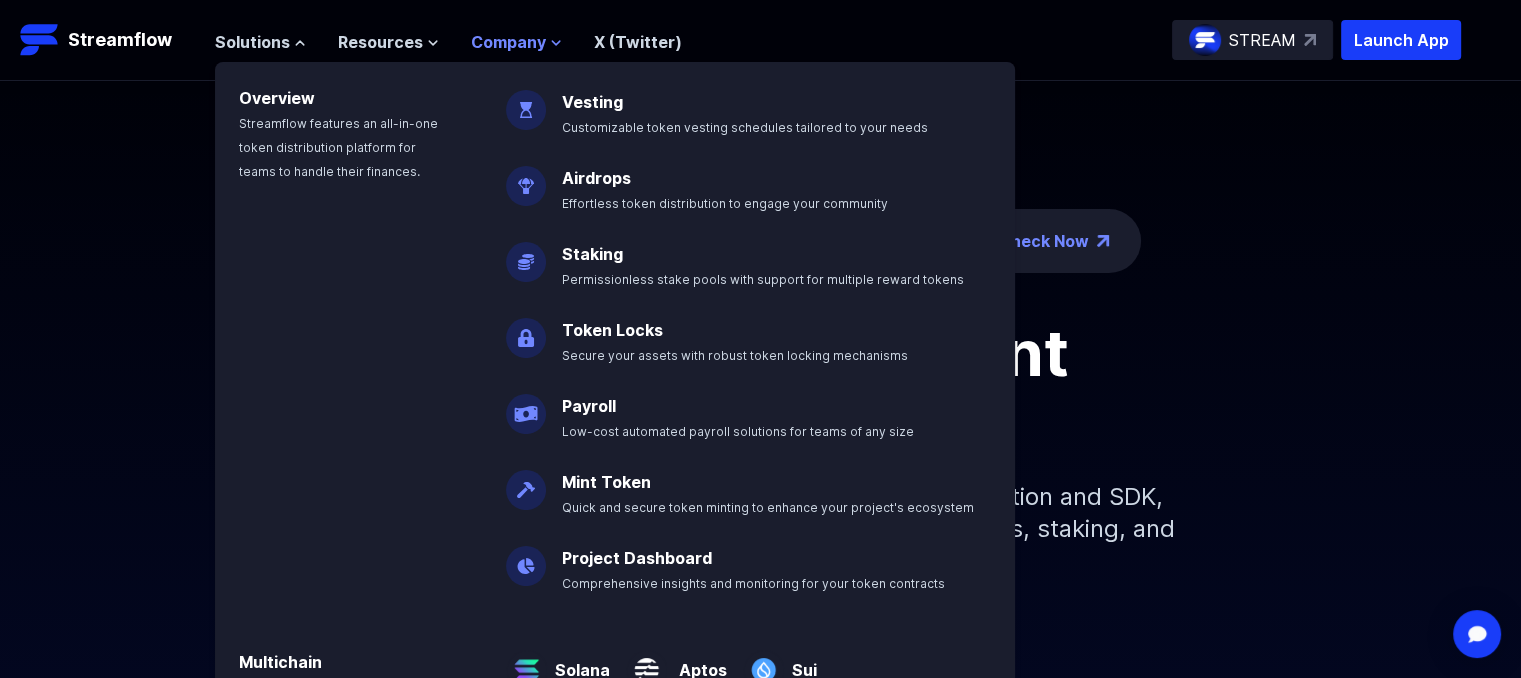 click on "Company" at bounding box center (508, 42) 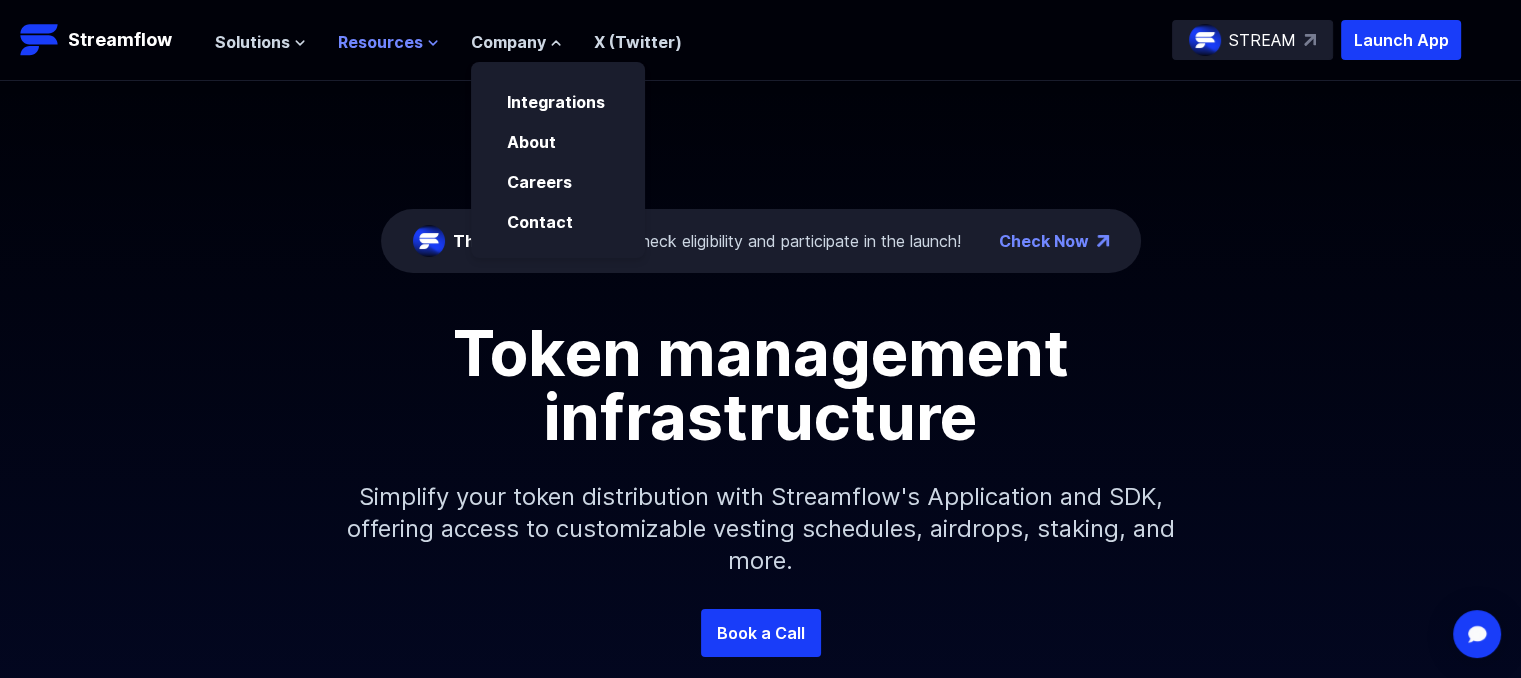 click on "Resources" at bounding box center (380, 42) 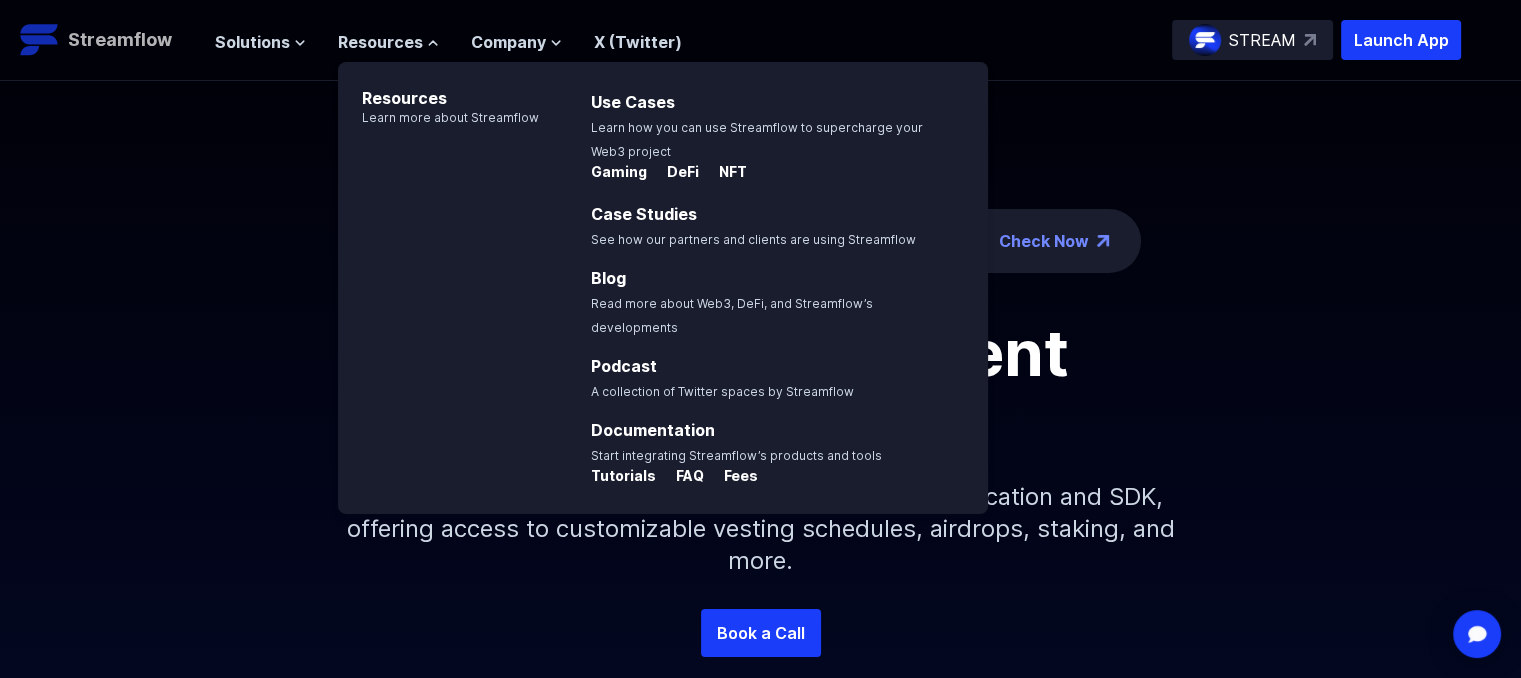 click on "Streamflow" at bounding box center (120, 40) 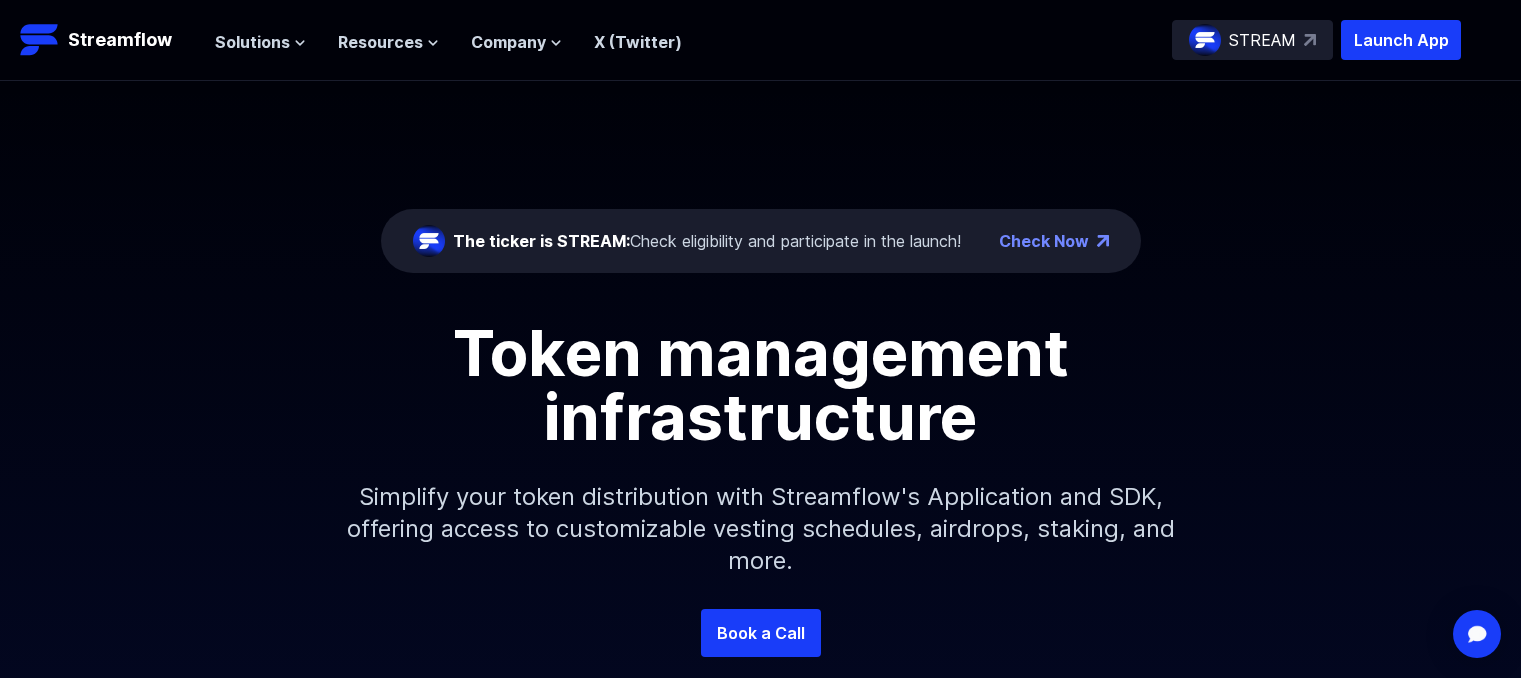 scroll, scrollTop: 0, scrollLeft: 0, axis: both 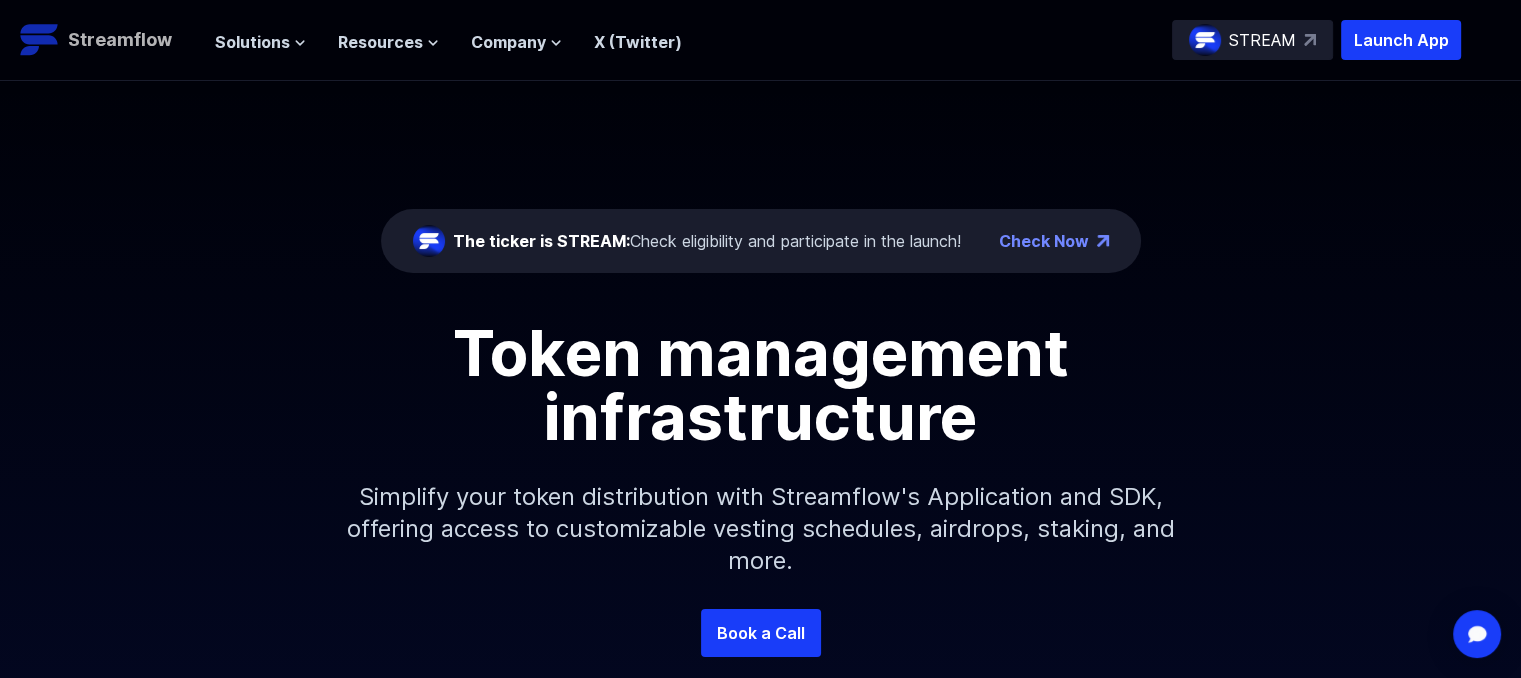 click on "Streamflow" at bounding box center (120, 40) 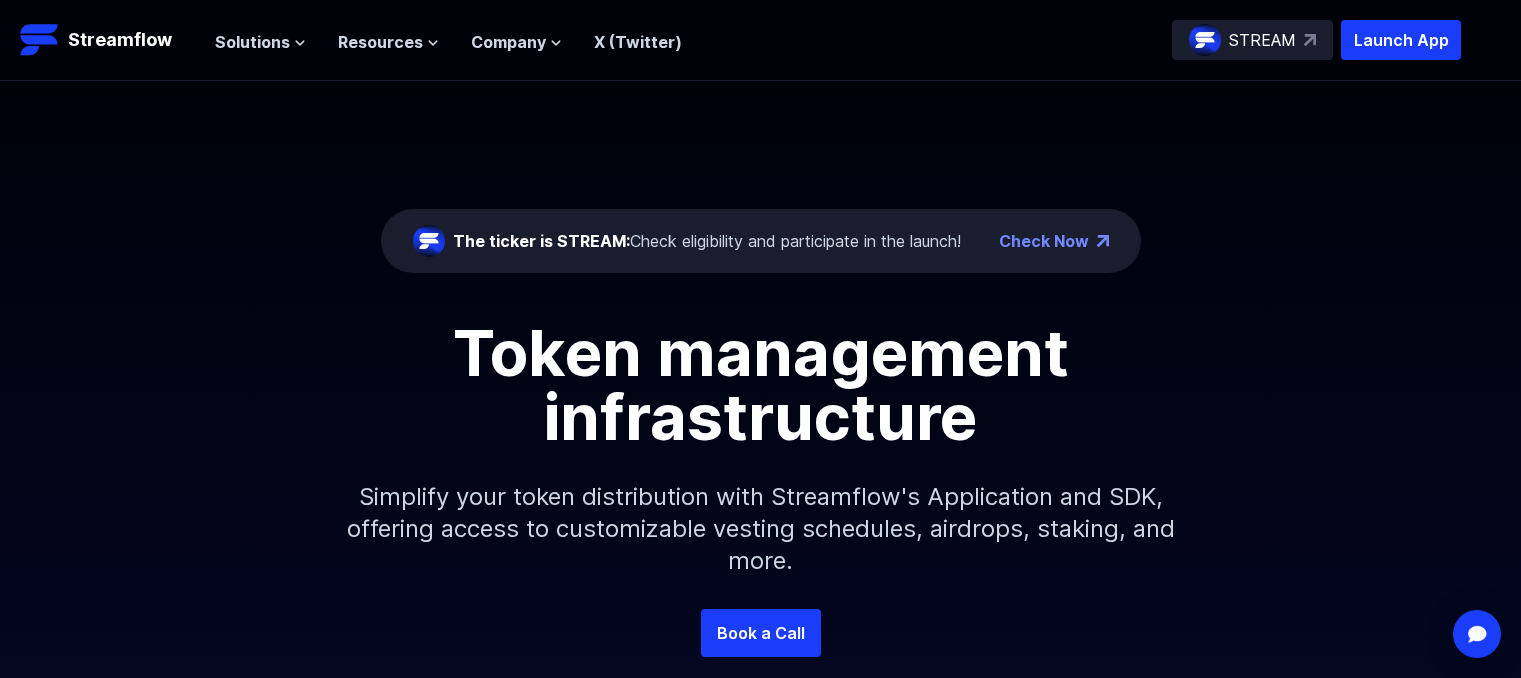 scroll, scrollTop: 0, scrollLeft: 0, axis: both 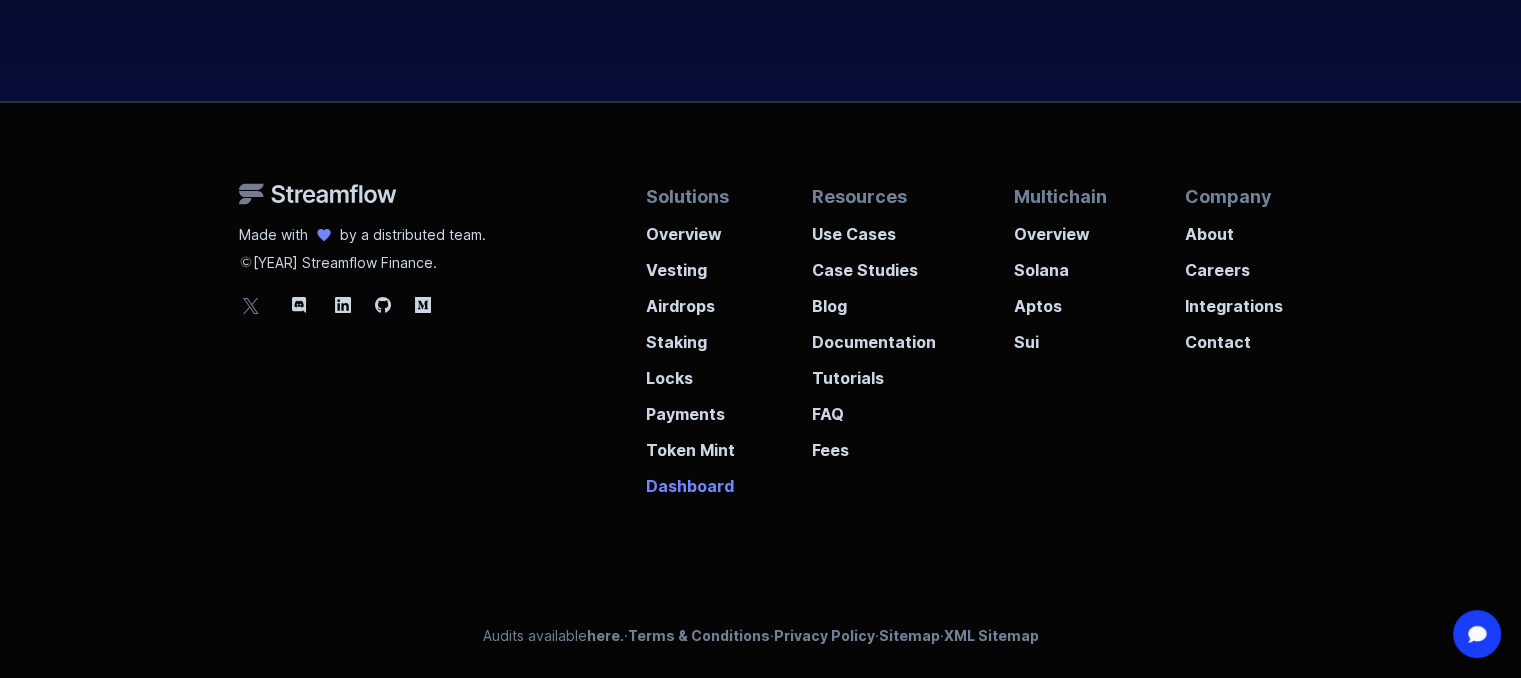 click on "Dashboard" at bounding box center (690, 480) 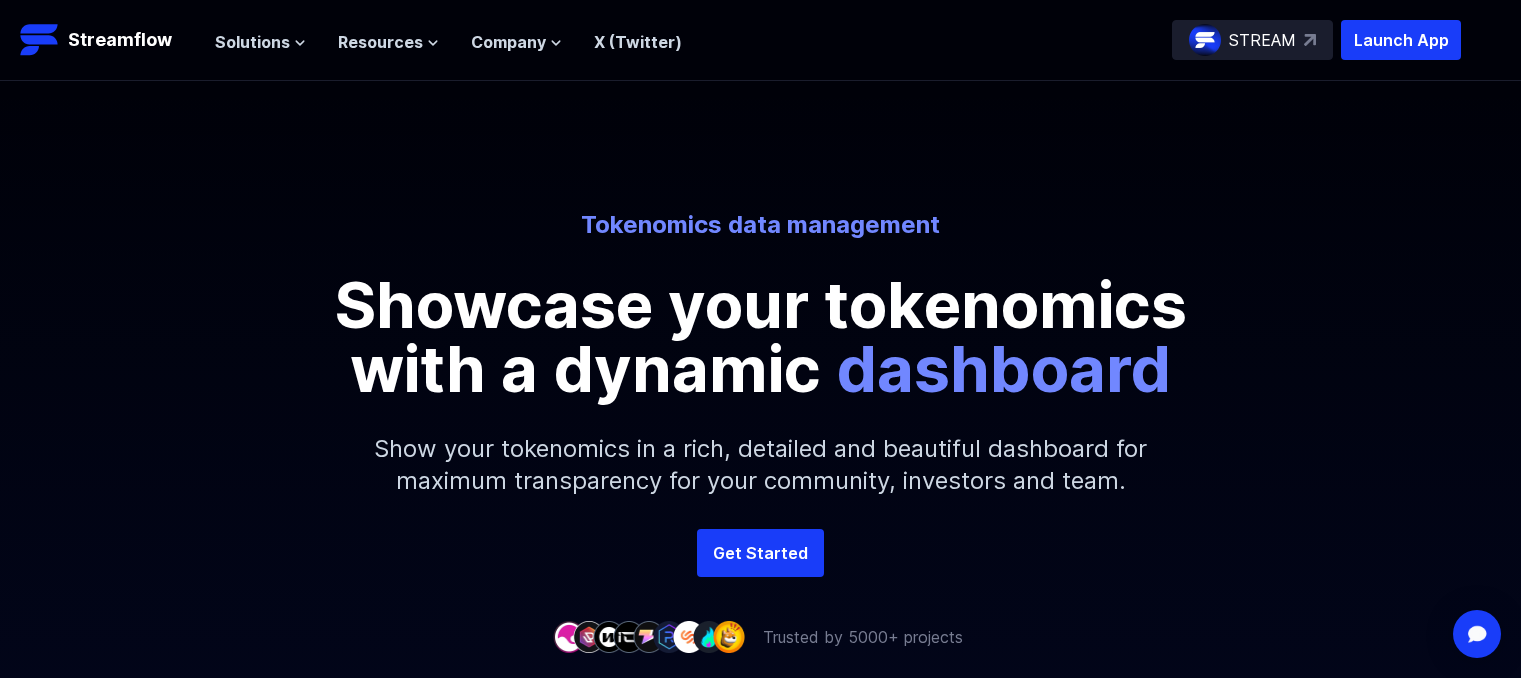 scroll, scrollTop: 498, scrollLeft: 0, axis: vertical 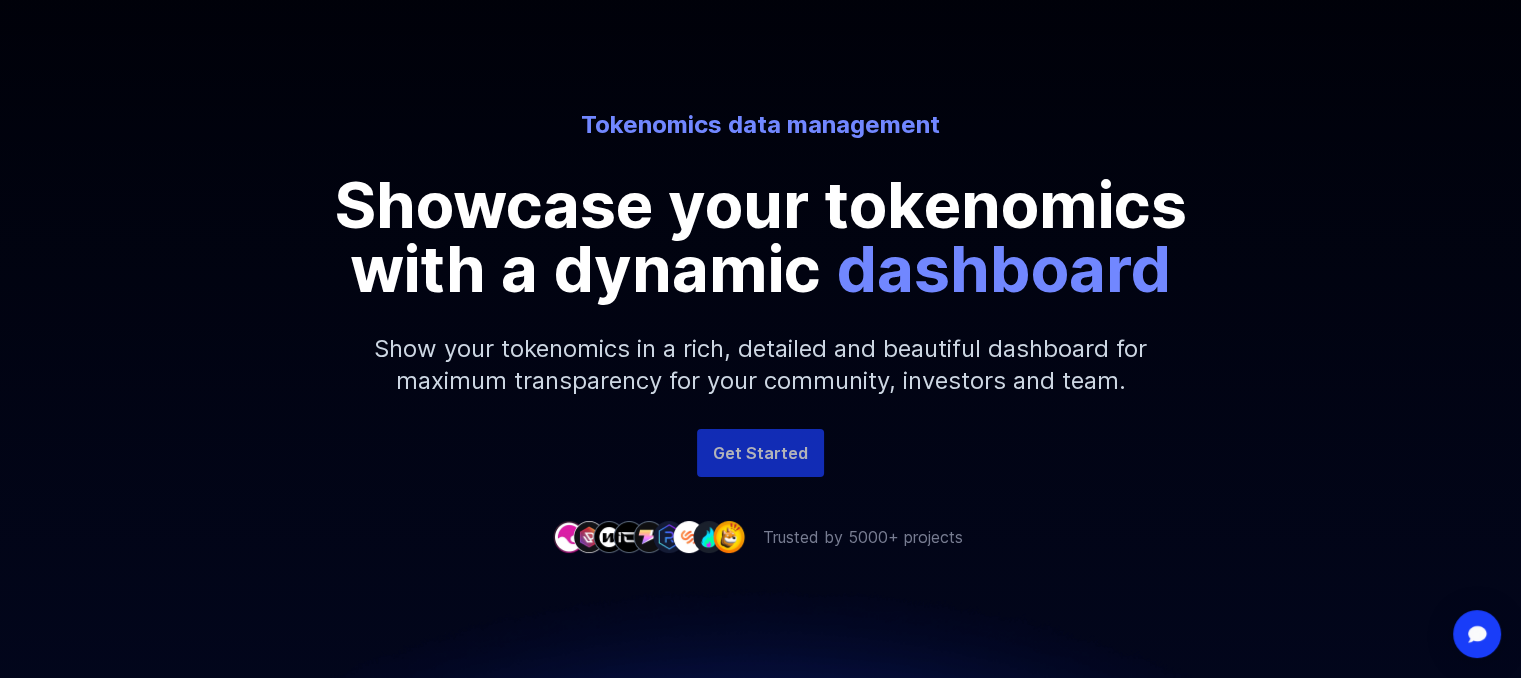 click on "Get Started" at bounding box center [760, 453] 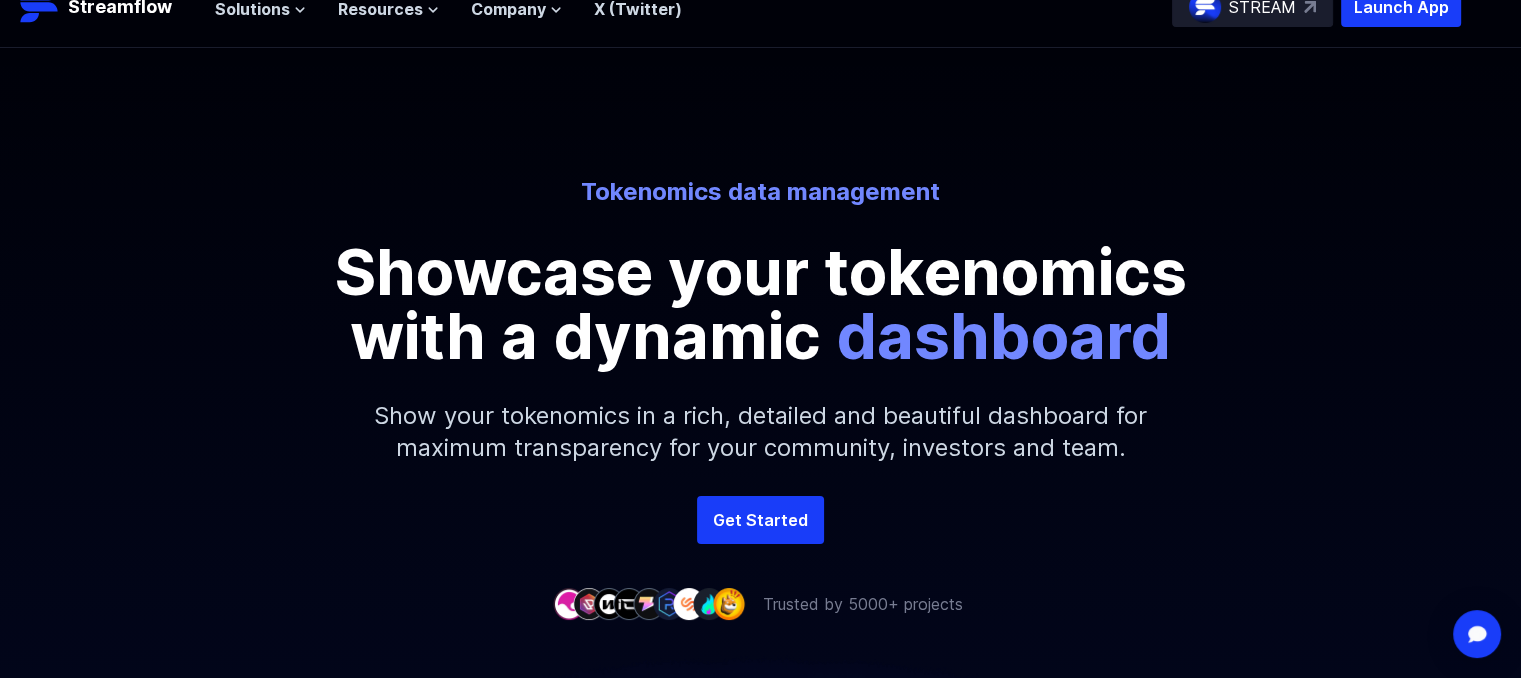 scroll, scrollTop: 0, scrollLeft: 0, axis: both 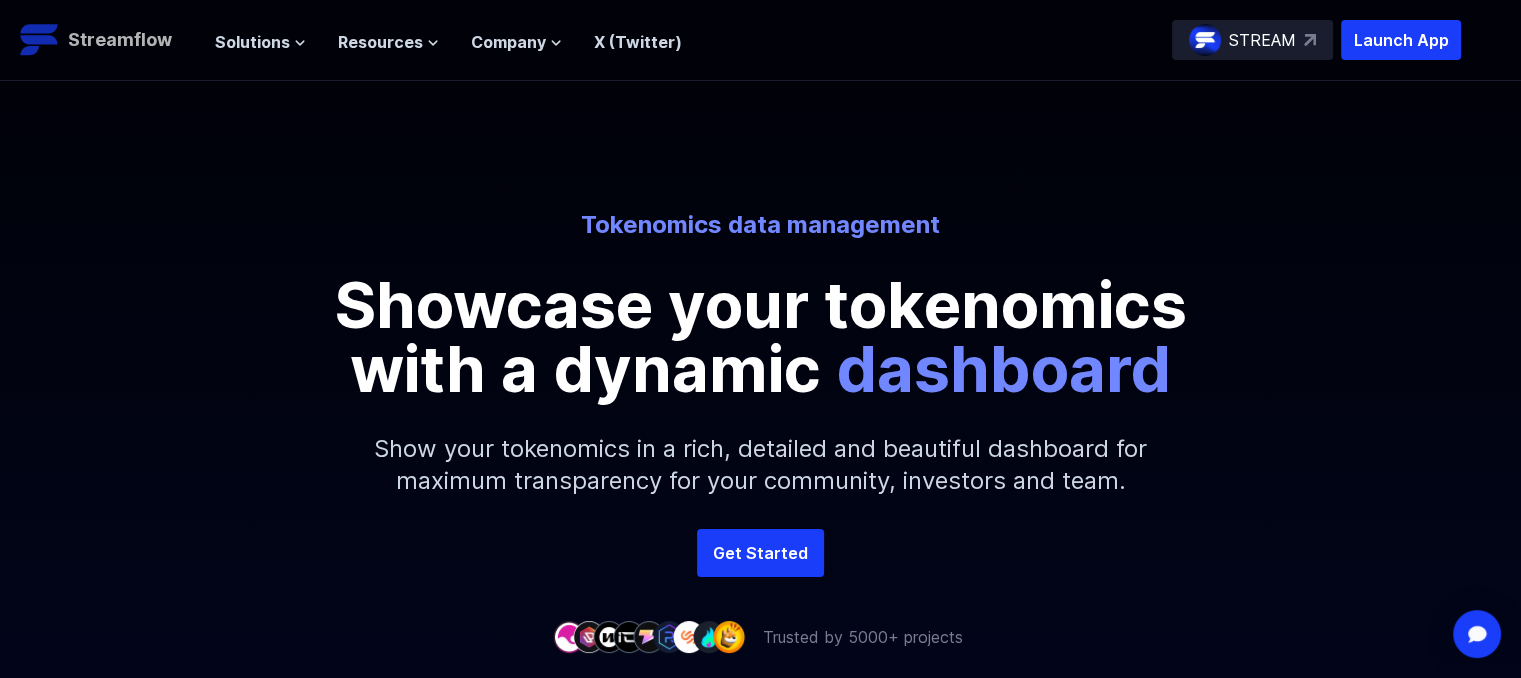 click on "Streamflow" at bounding box center [120, 40] 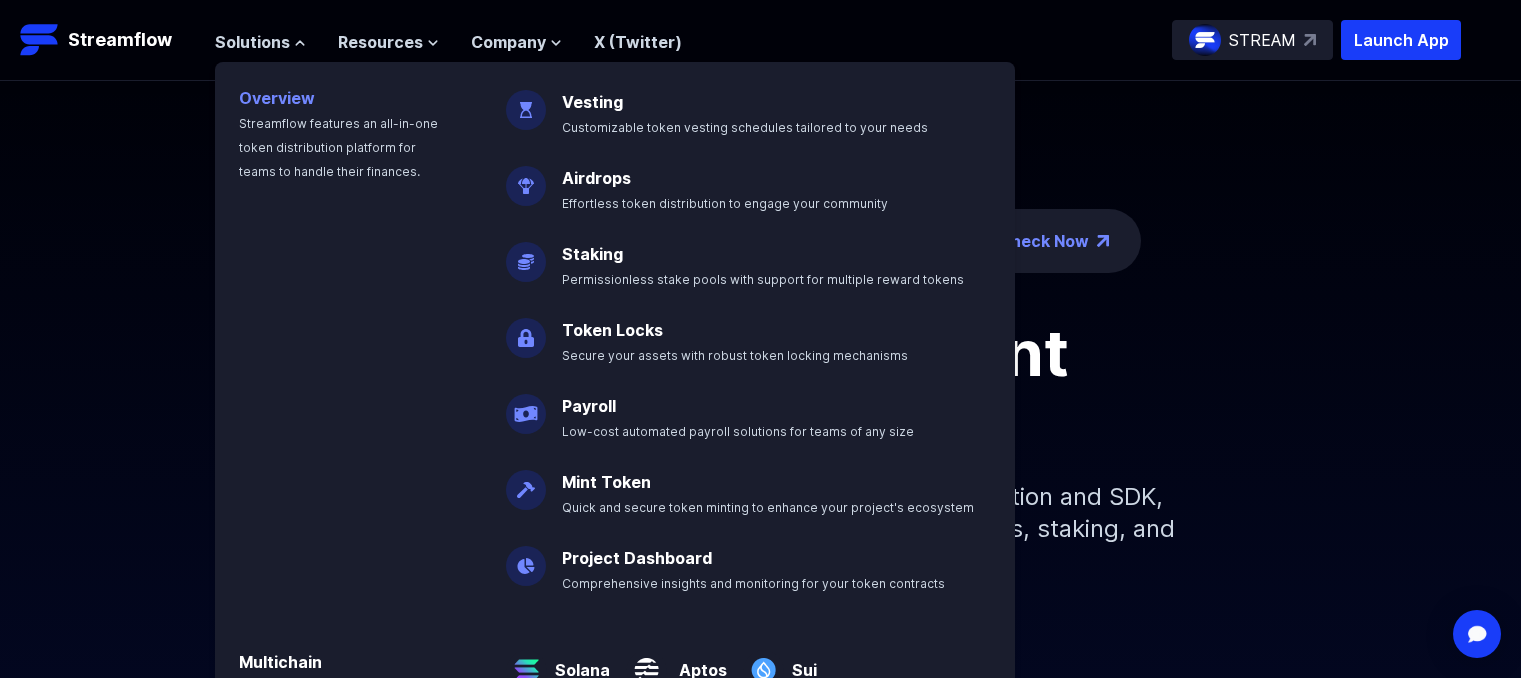 scroll, scrollTop: 0, scrollLeft: 0, axis: both 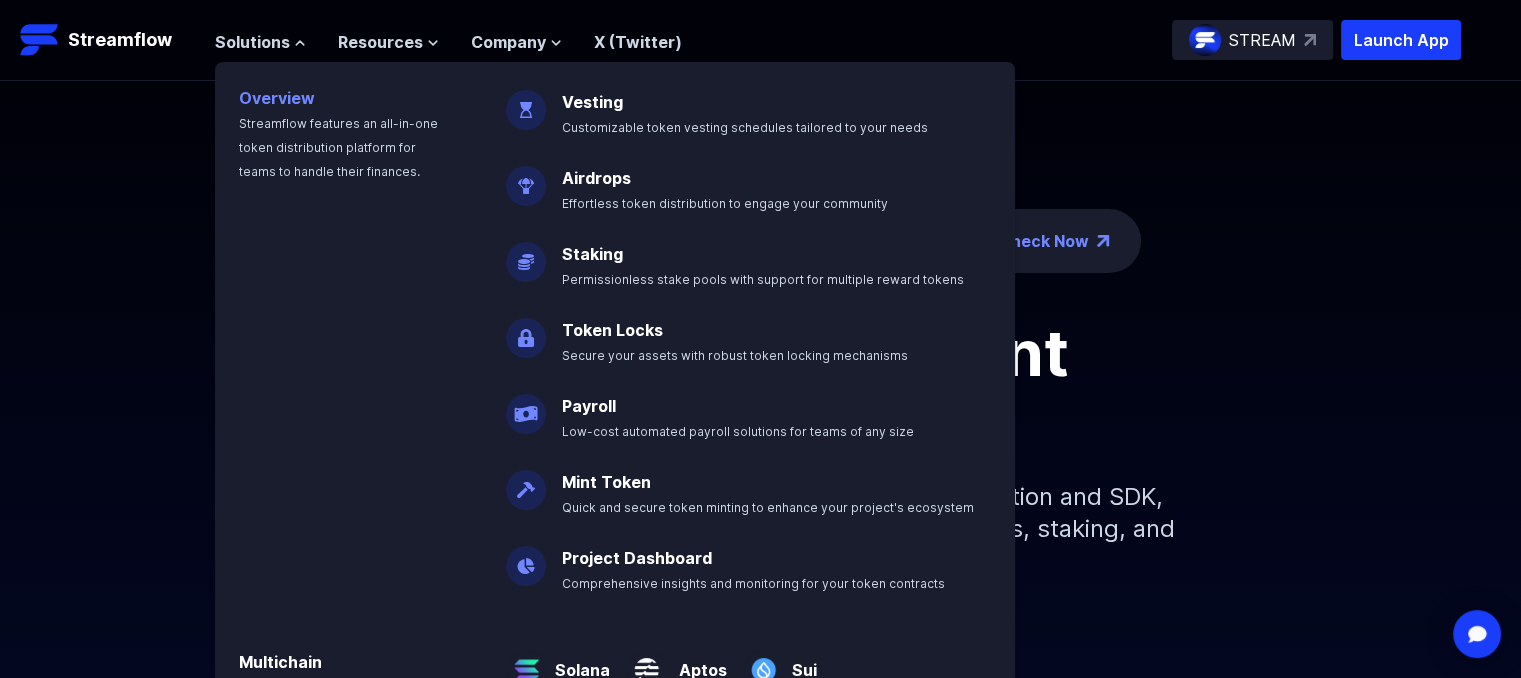 click on "Overview" at bounding box center (277, 98) 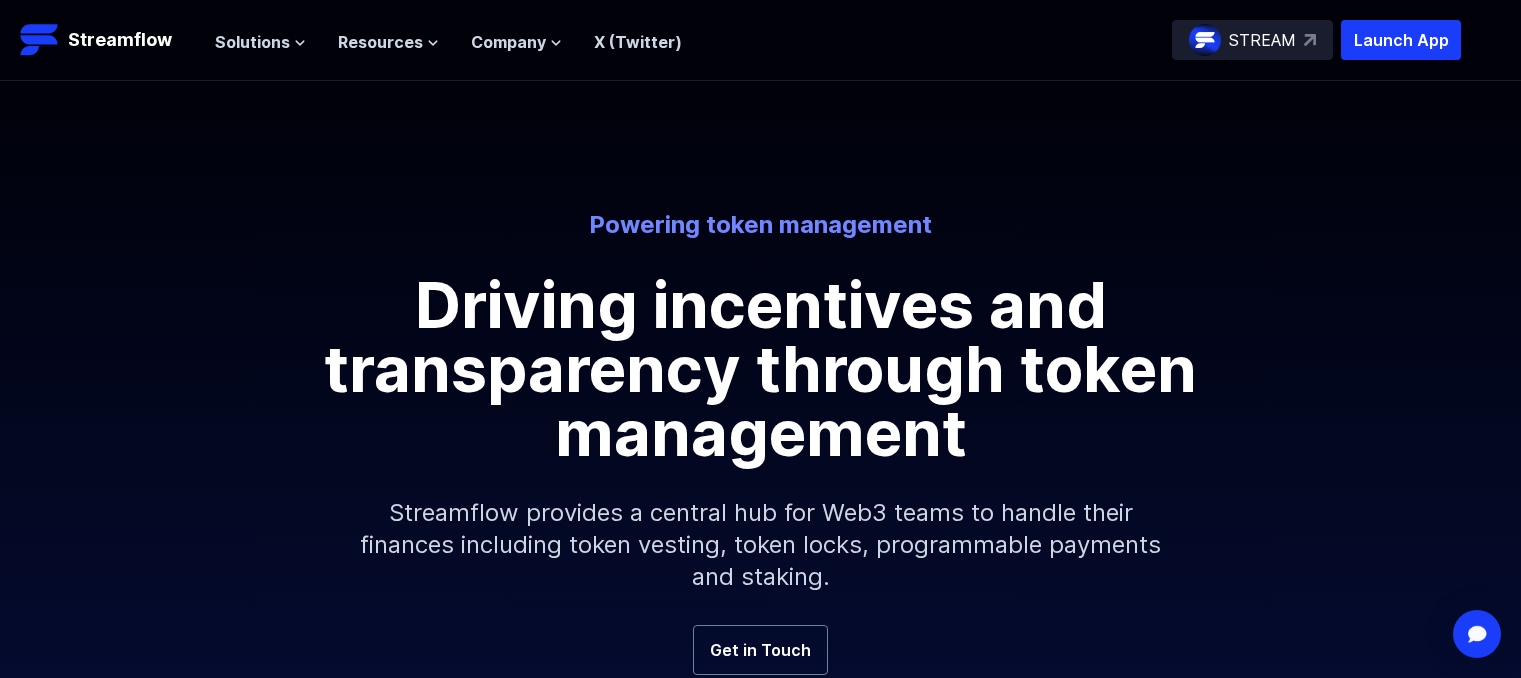 scroll, scrollTop: 0, scrollLeft: 0, axis: both 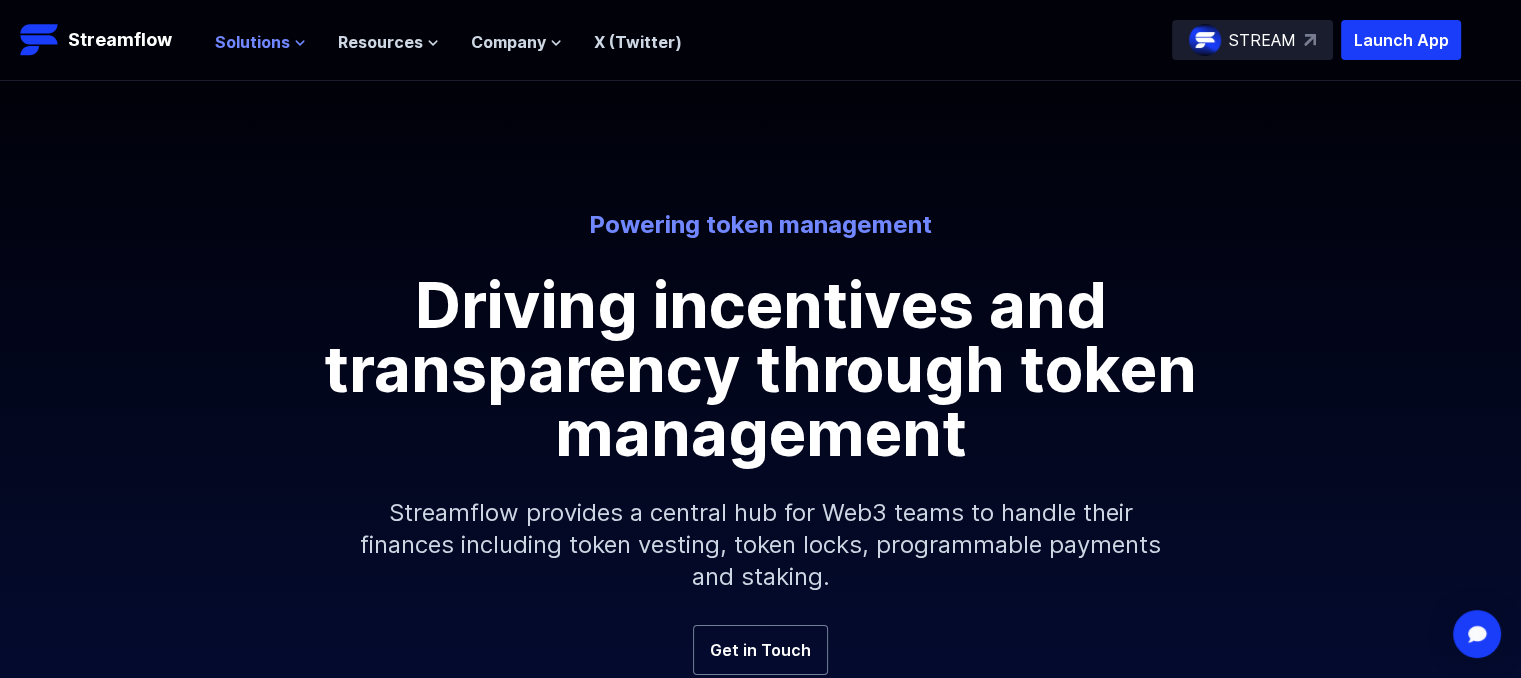 click on "Solutions" at bounding box center (252, 42) 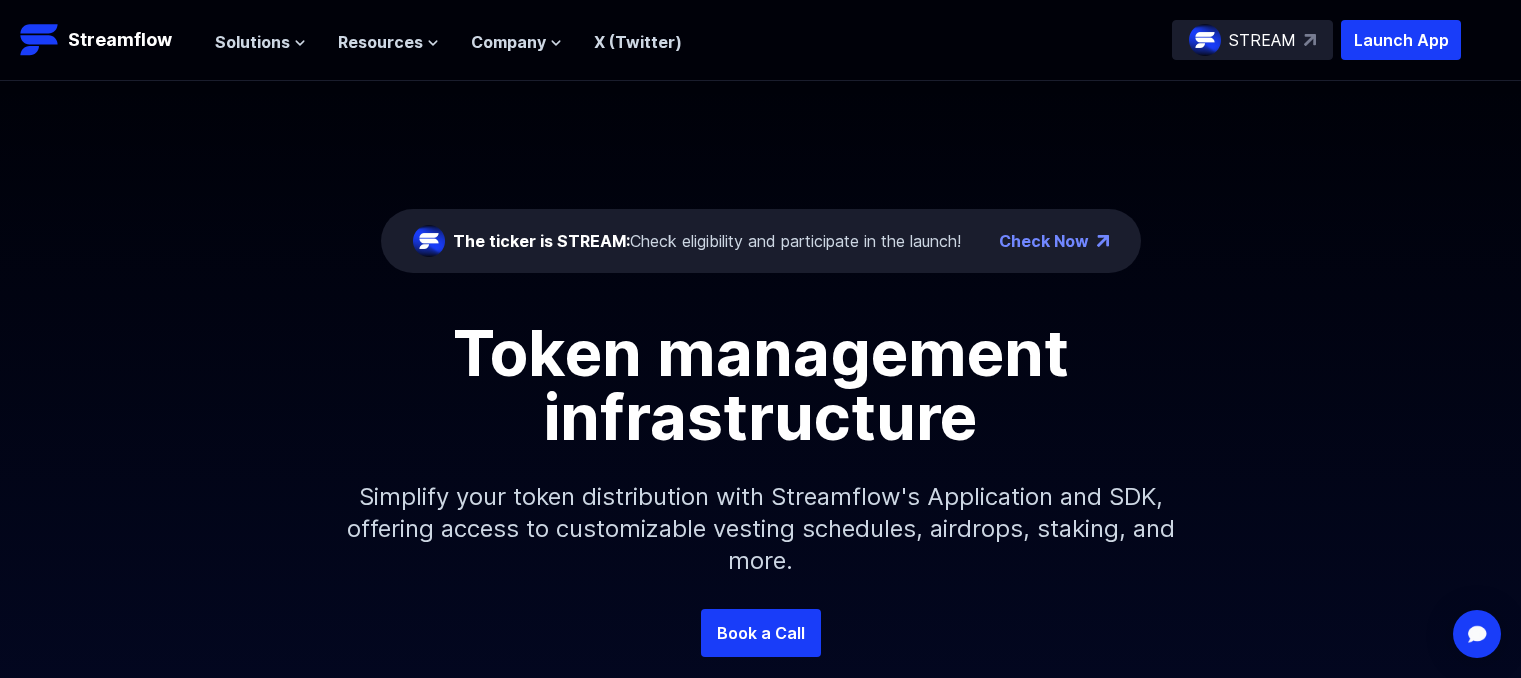scroll, scrollTop: 0, scrollLeft: 0, axis: both 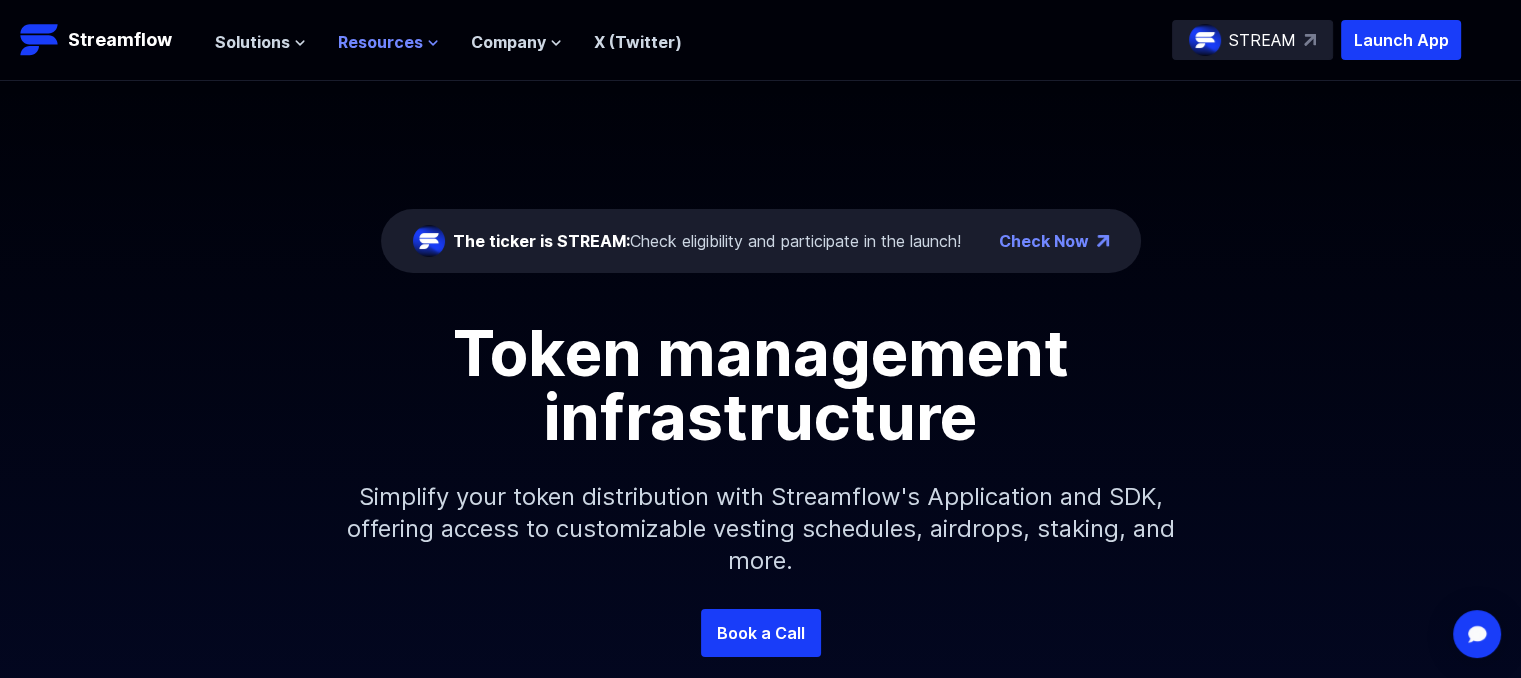 click on "Resources" at bounding box center [380, 42] 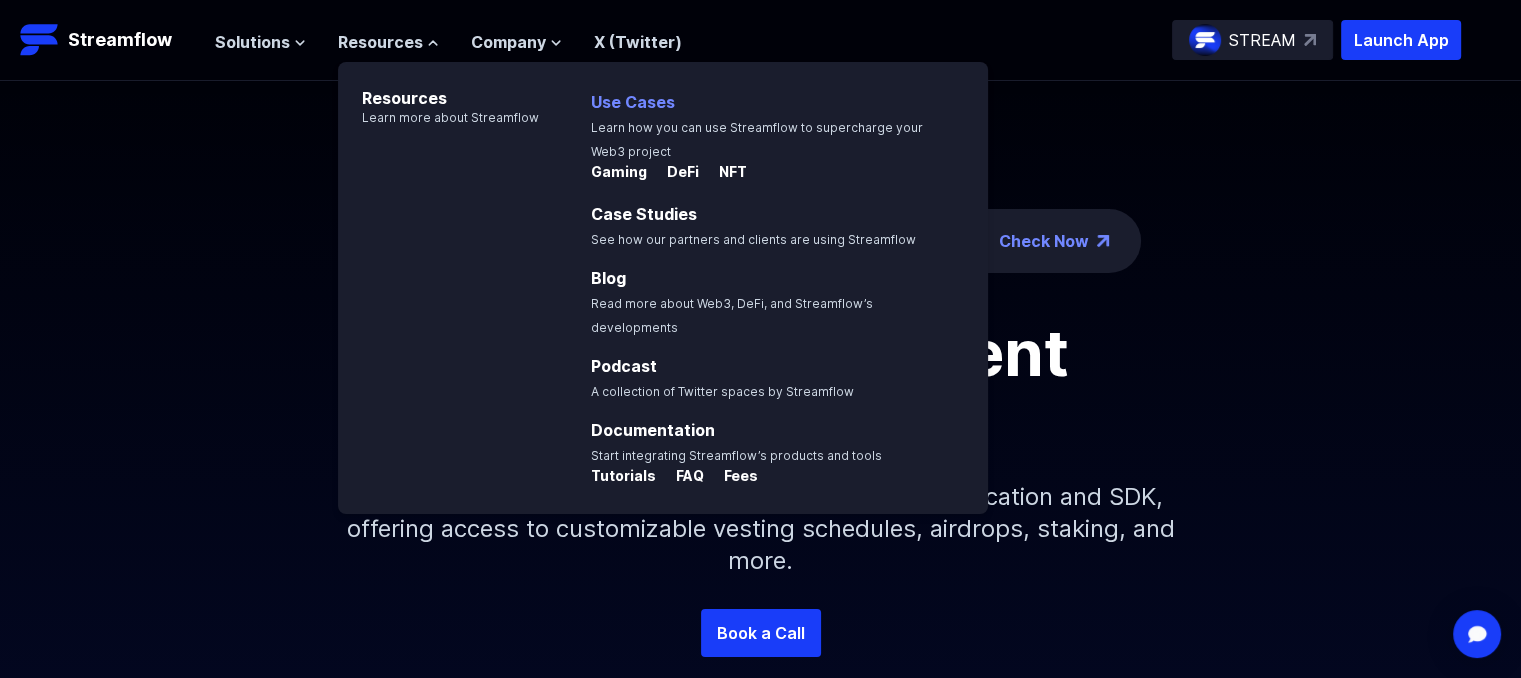 click on "Use Cases" at bounding box center [633, 102] 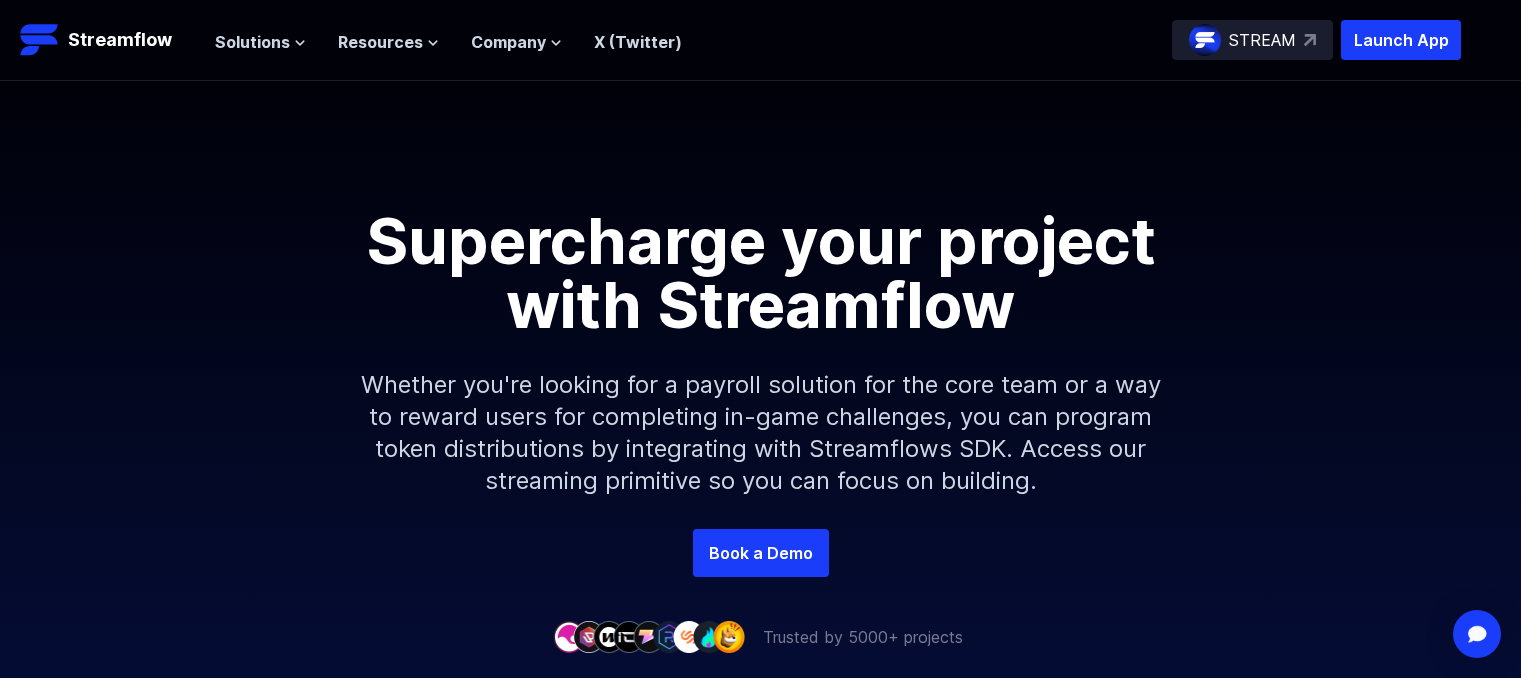scroll, scrollTop: 0, scrollLeft: 0, axis: both 